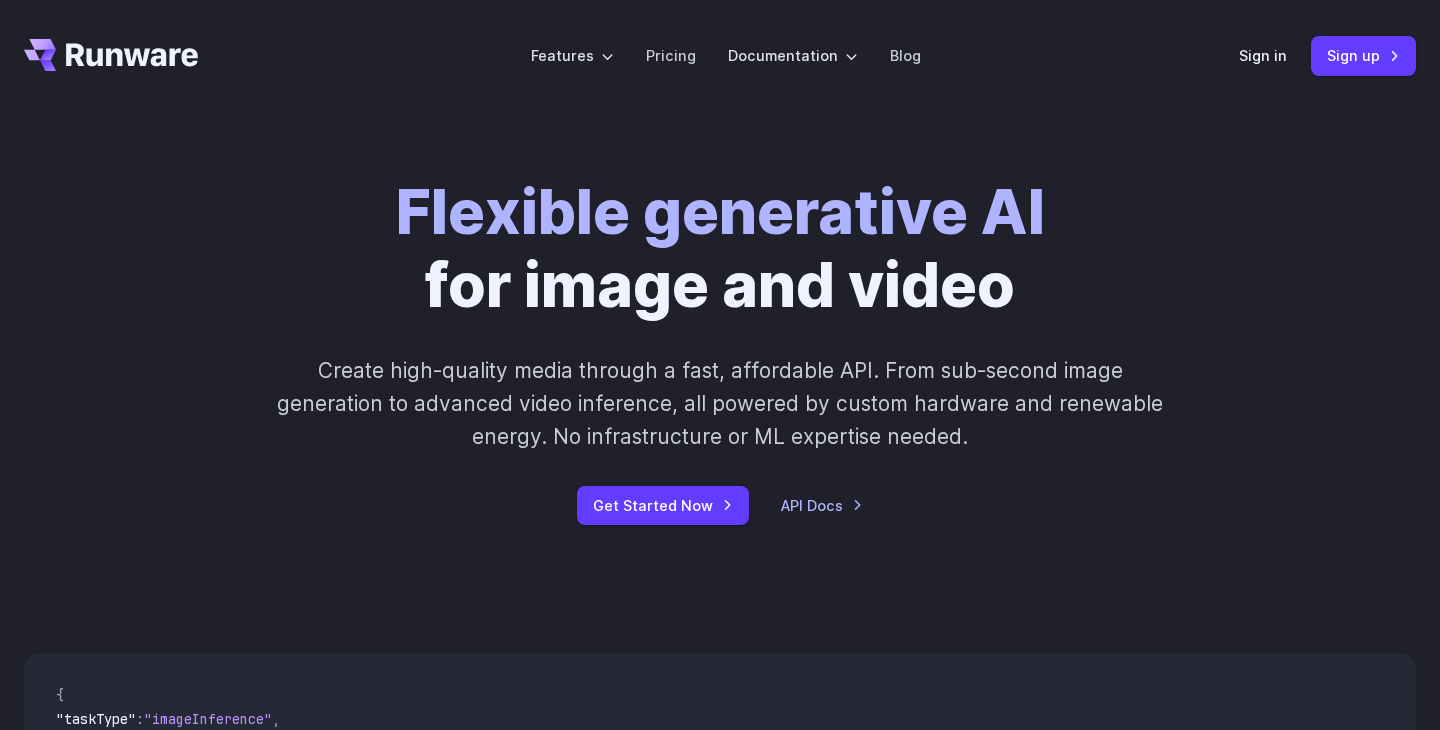 scroll, scrollTop: 0, scrollLeft: 0, axis: both 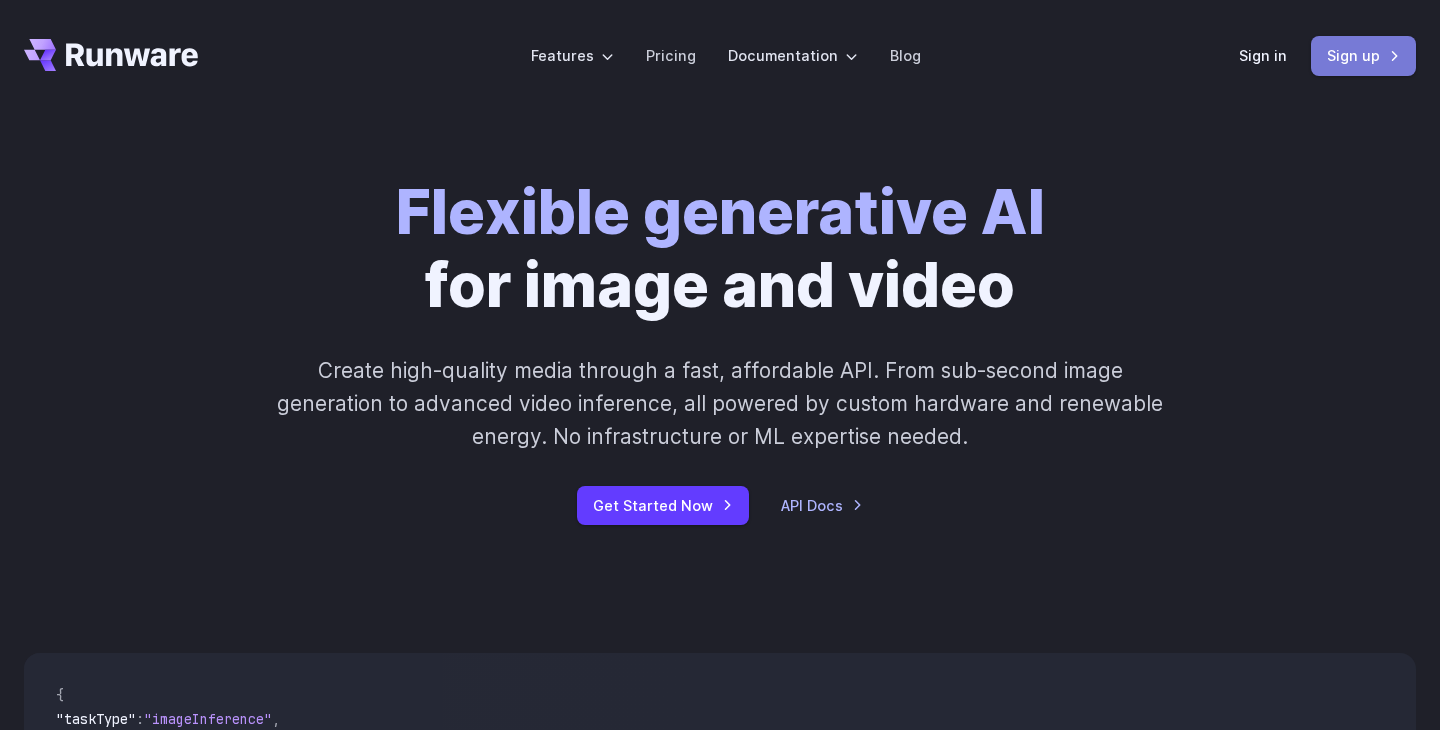 click on "Sign up" at bounding box center (1363, 55) 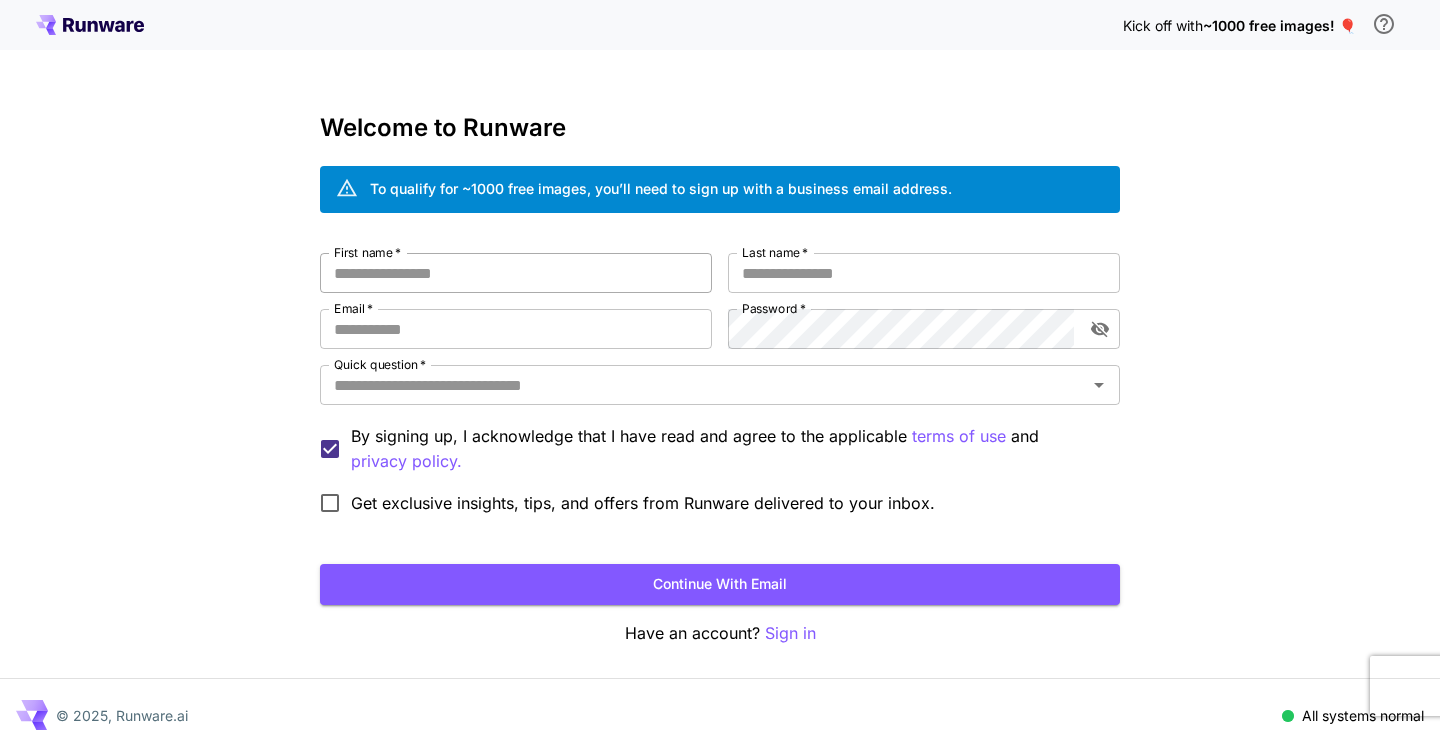scroll, scrollTop: 0, scrollLeft: 0, axis: both 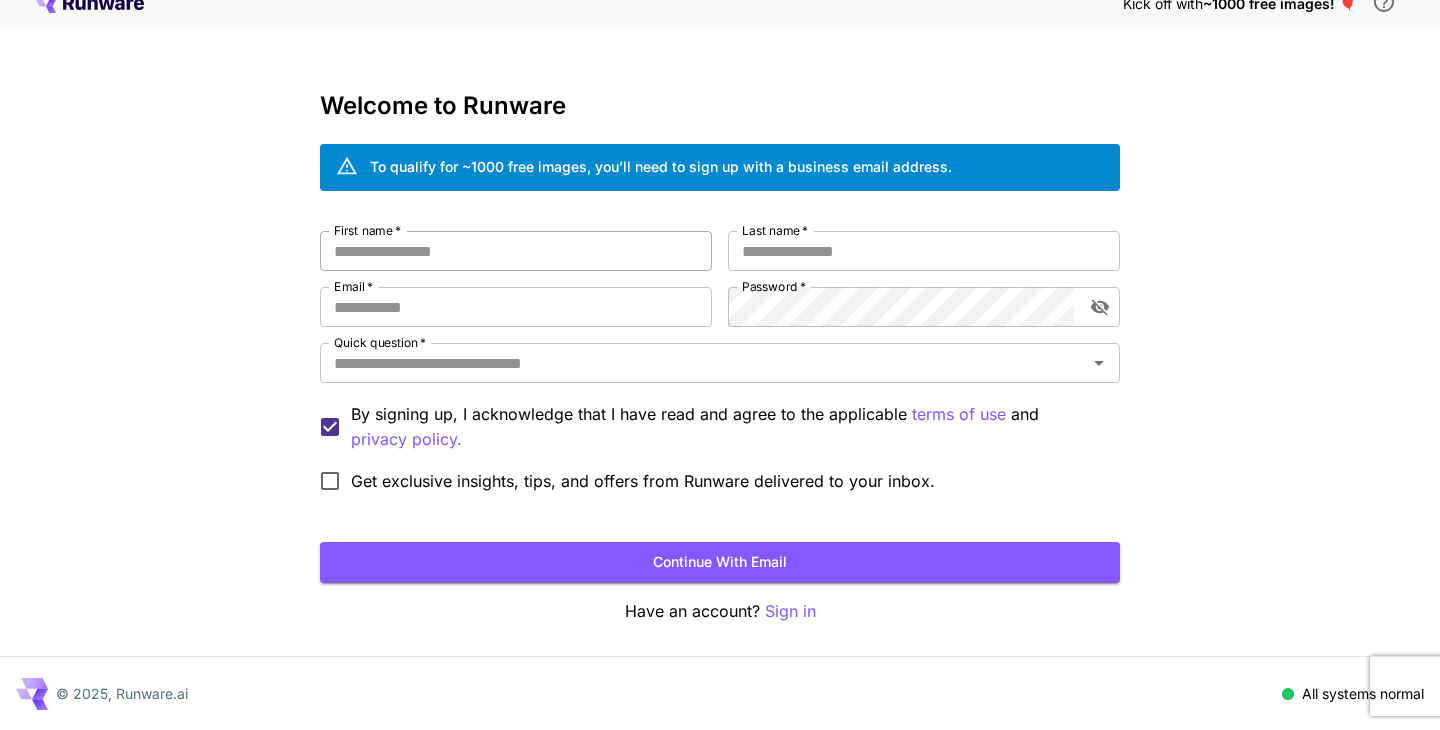 click on "First name   *" at bounding box center [516, 251] 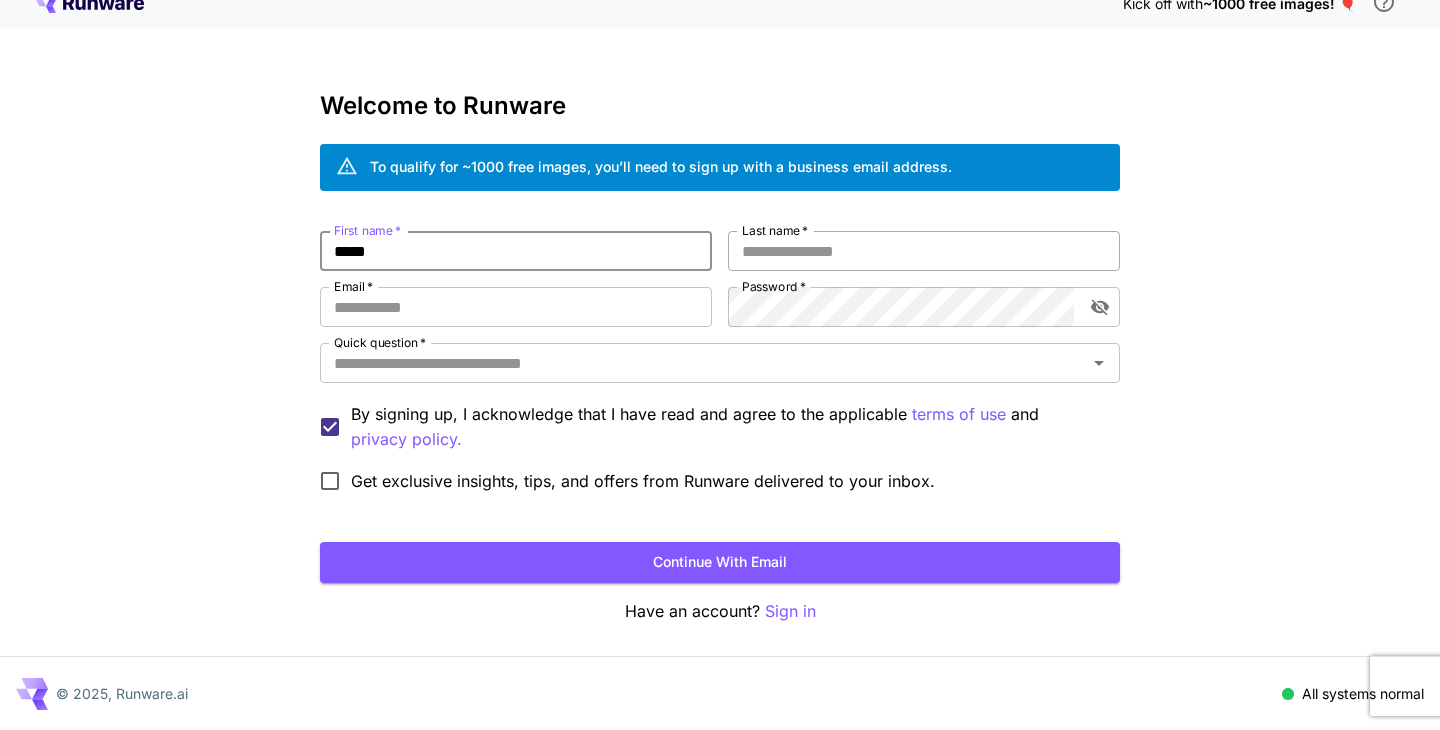 type on "*****" 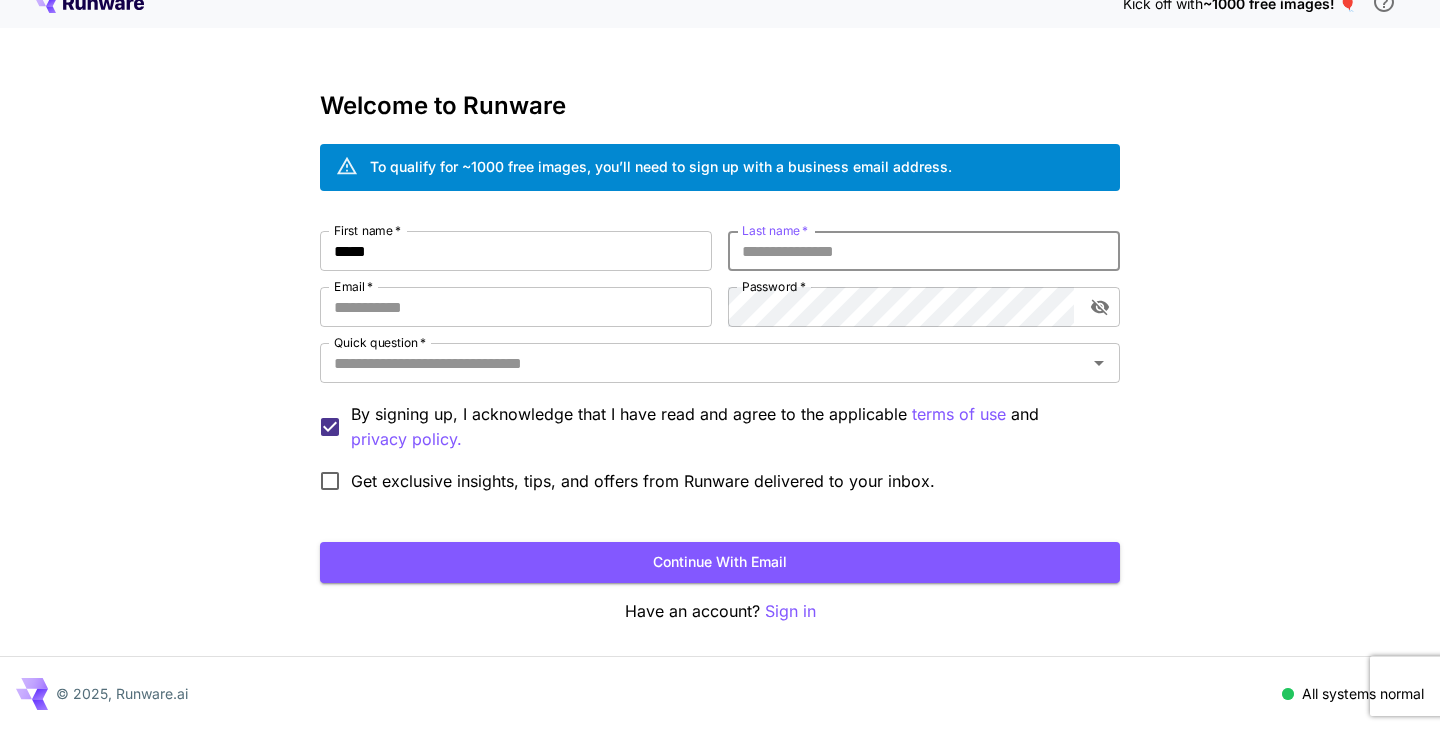 click on "Last name   *" at bounding box center (924, 251) 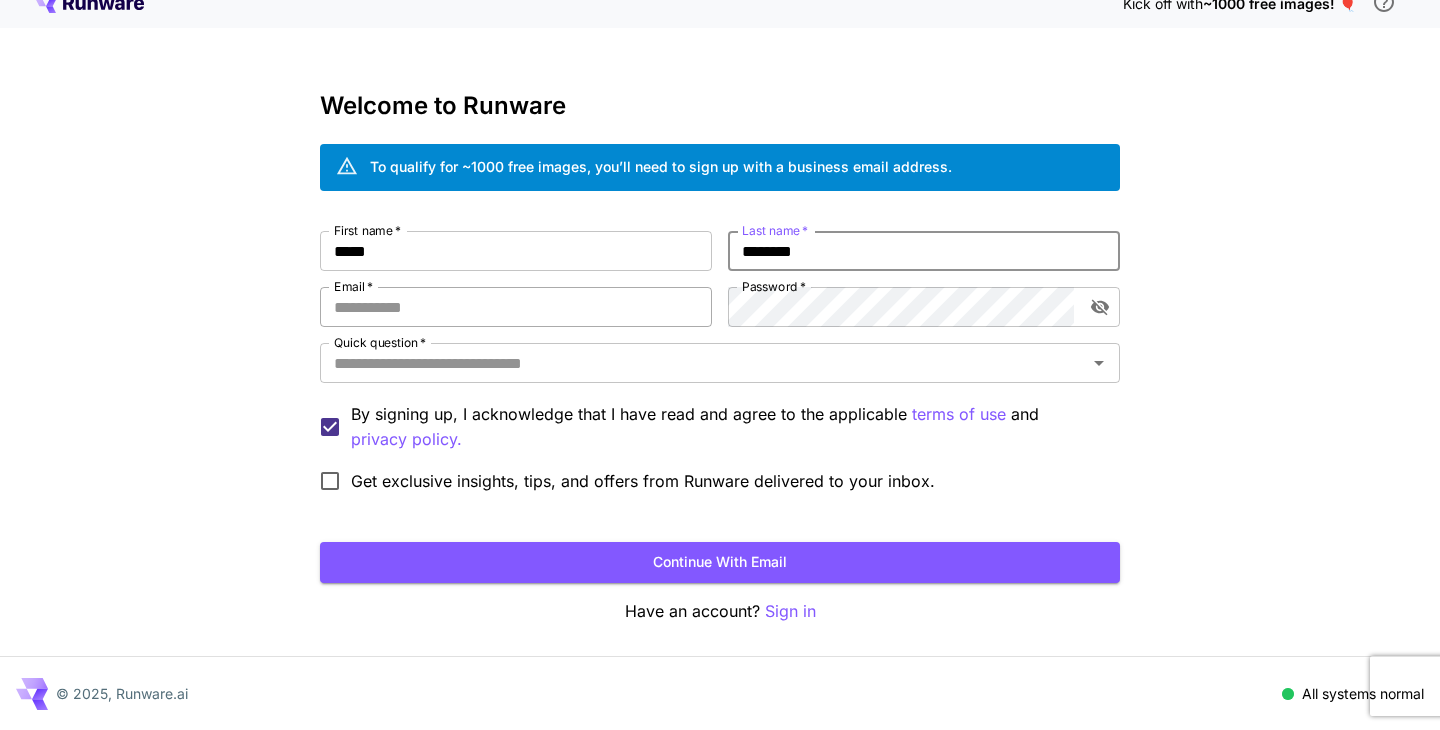 type on "********" 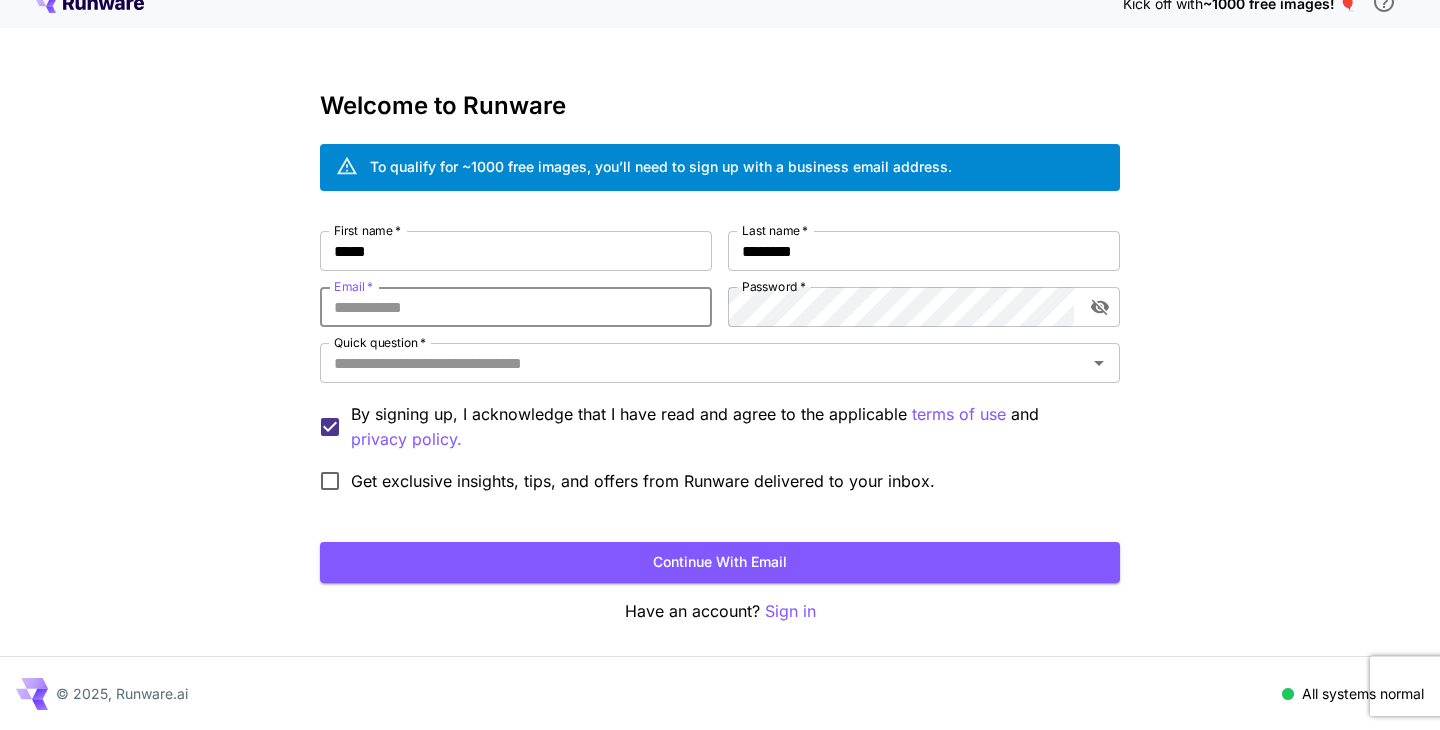 type on "**********" 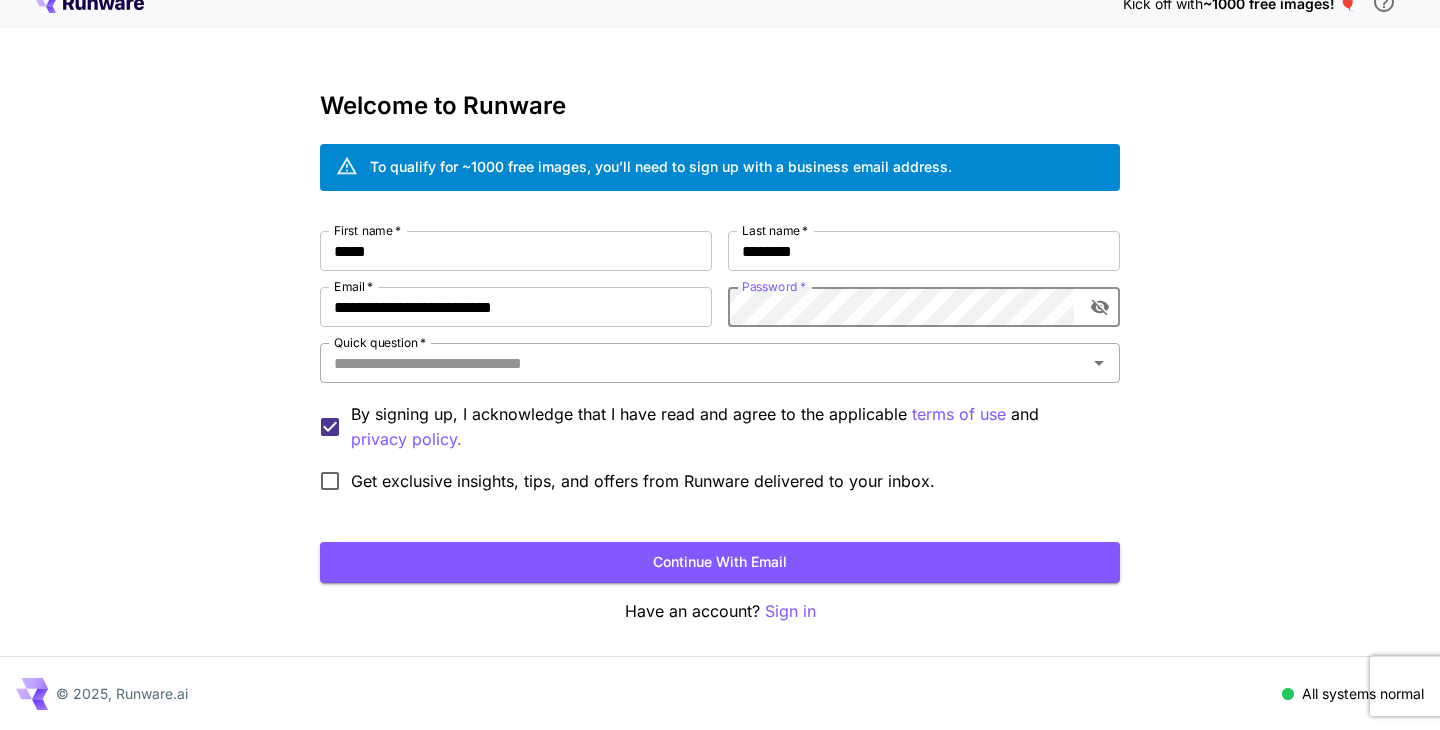 click on "Quick question   *" at bounding box center [720, 363] 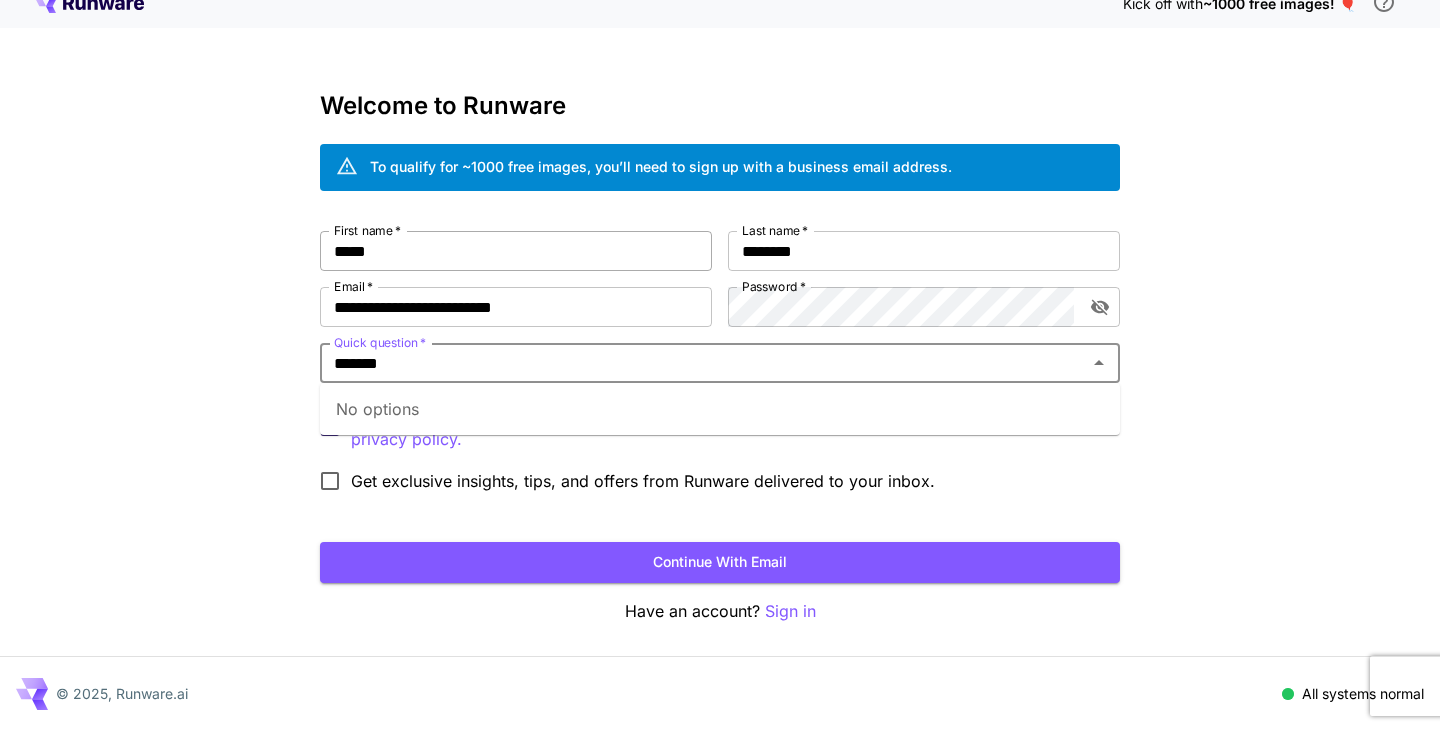 type on "*******" 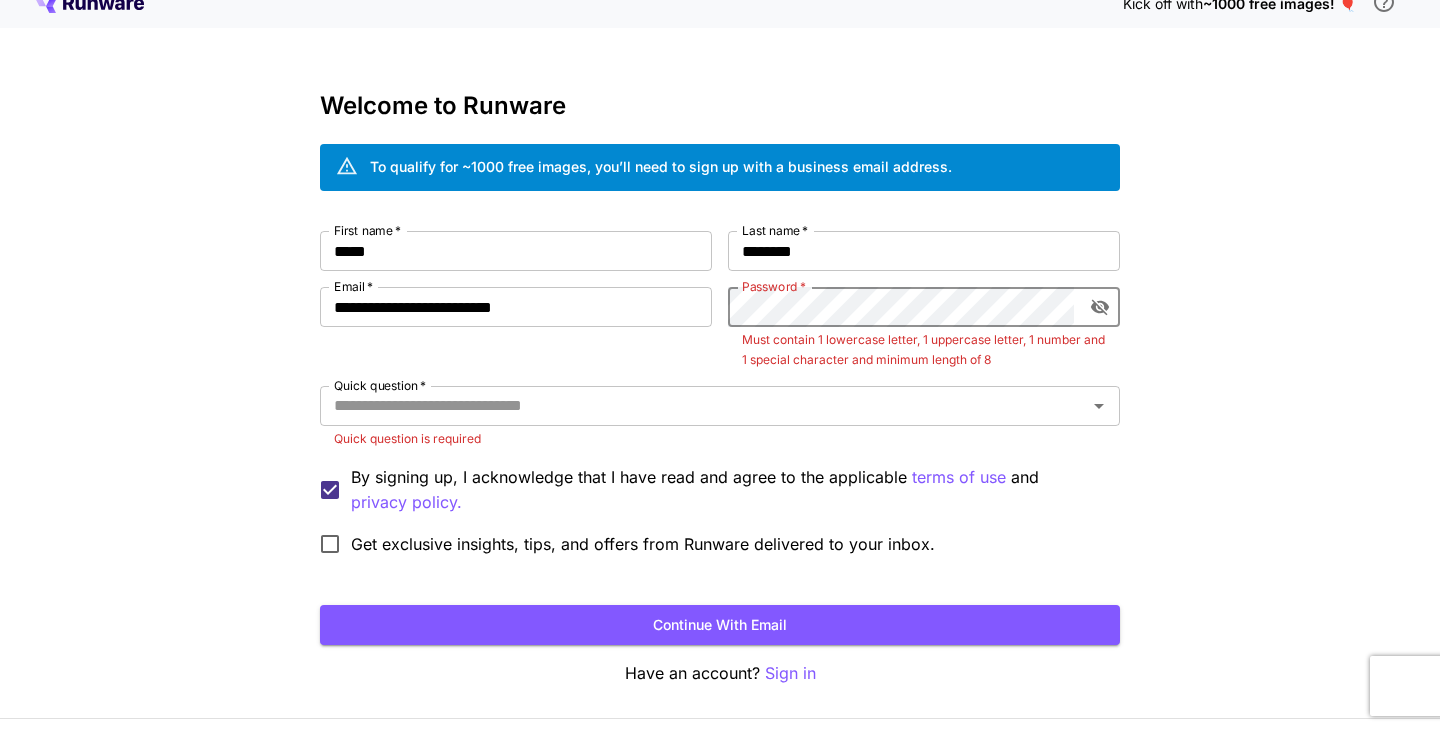 click at bounding box center [1100, 307] 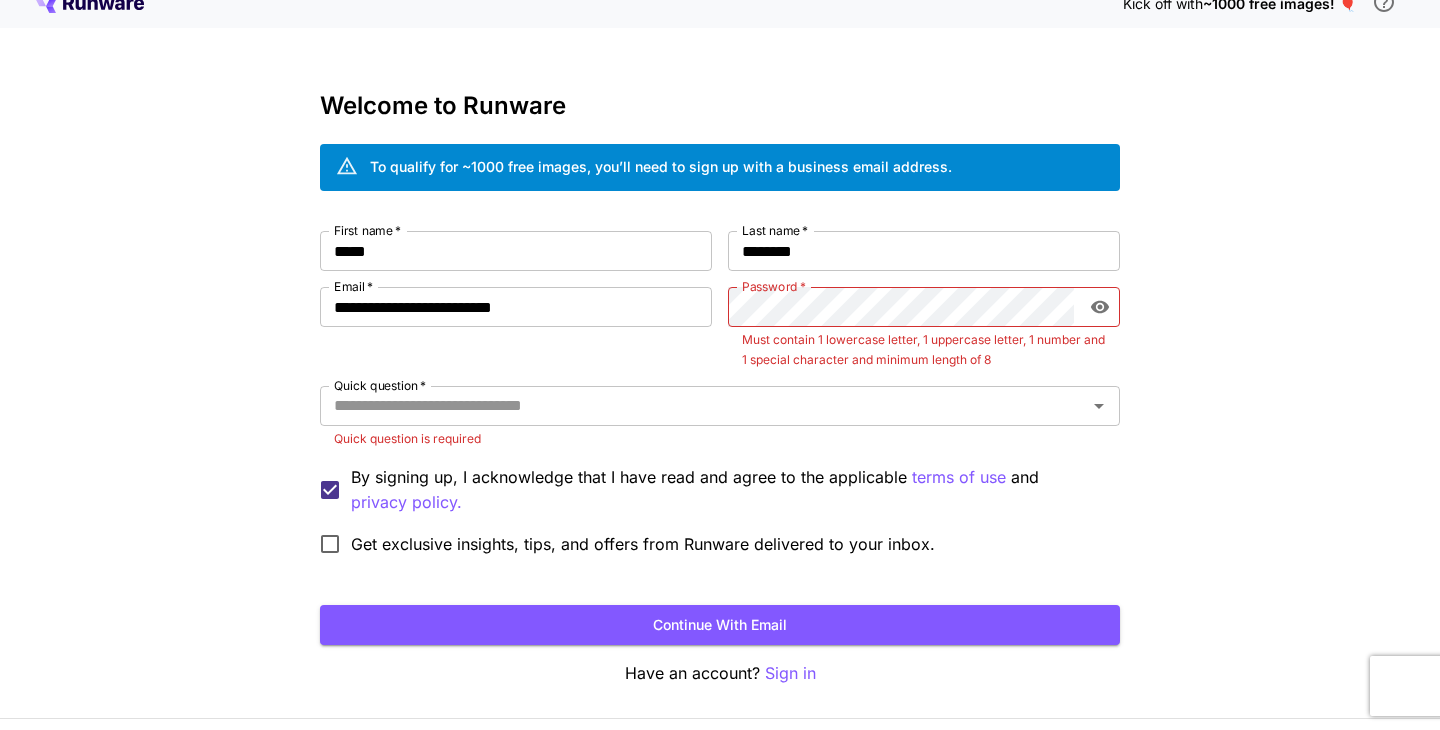 click on "Must contain 1 lowercase letter, 1 uppercase letter, 1 number and 1 special character and minimum length of 8" at bounding box center (924, 350) 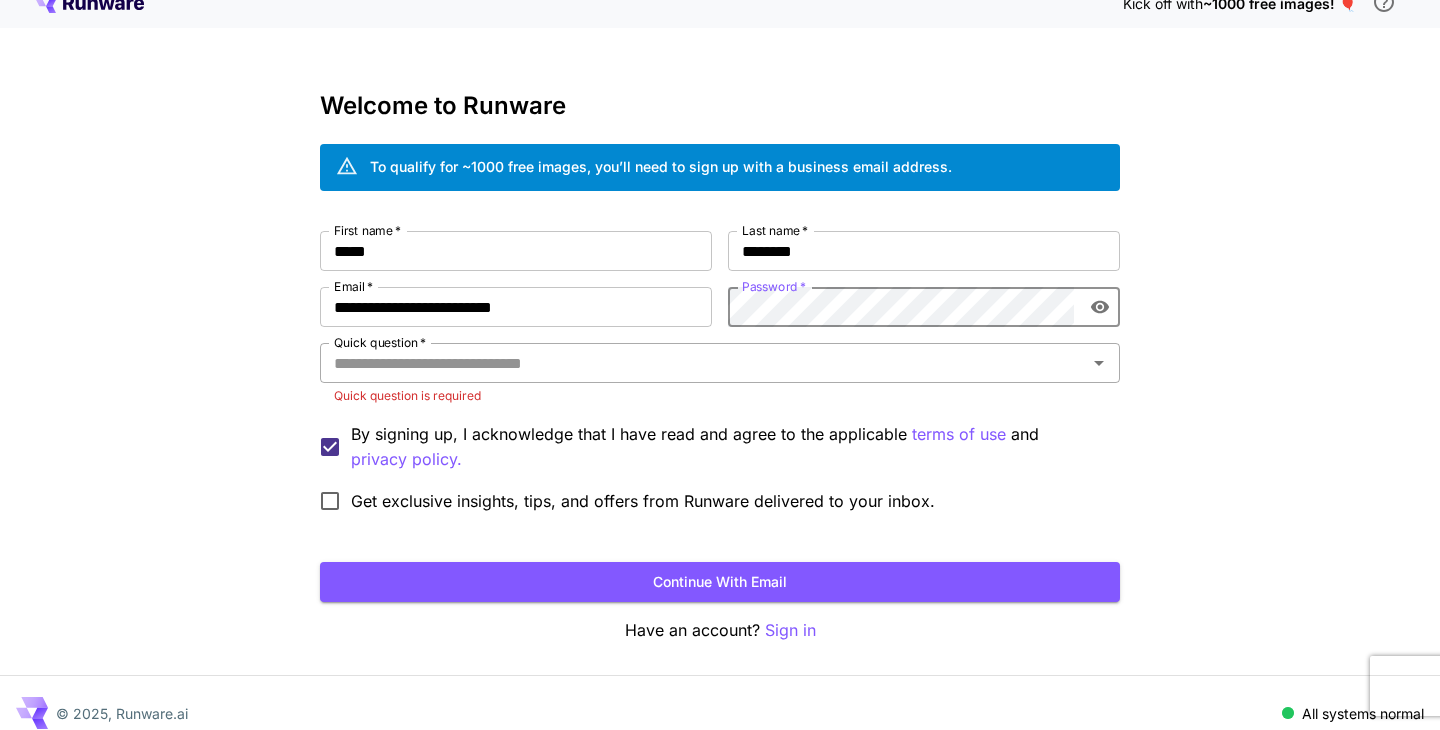 click on "Quick question   *" at bounding box center [720, 363] 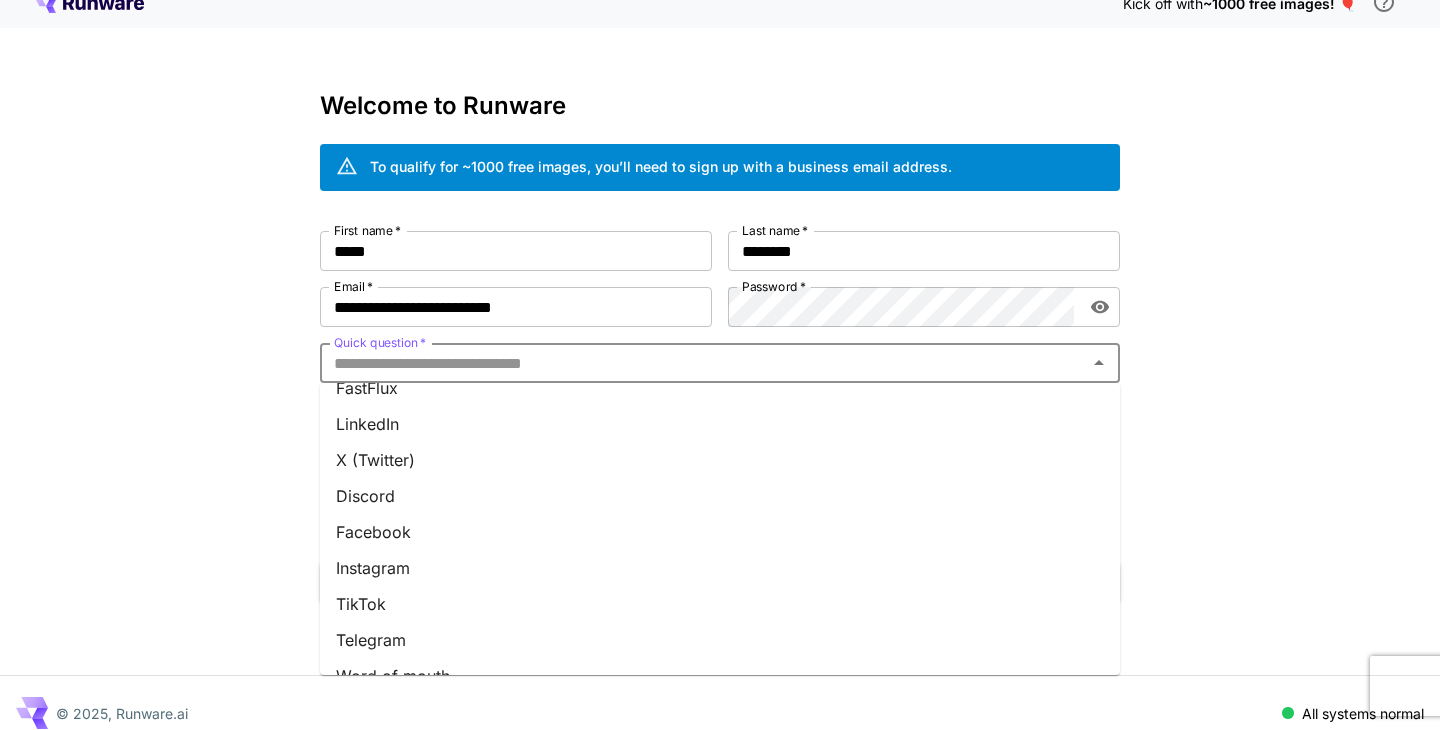 scroll, scrollTop: 264, scrollLeft: 0, axis: vertical 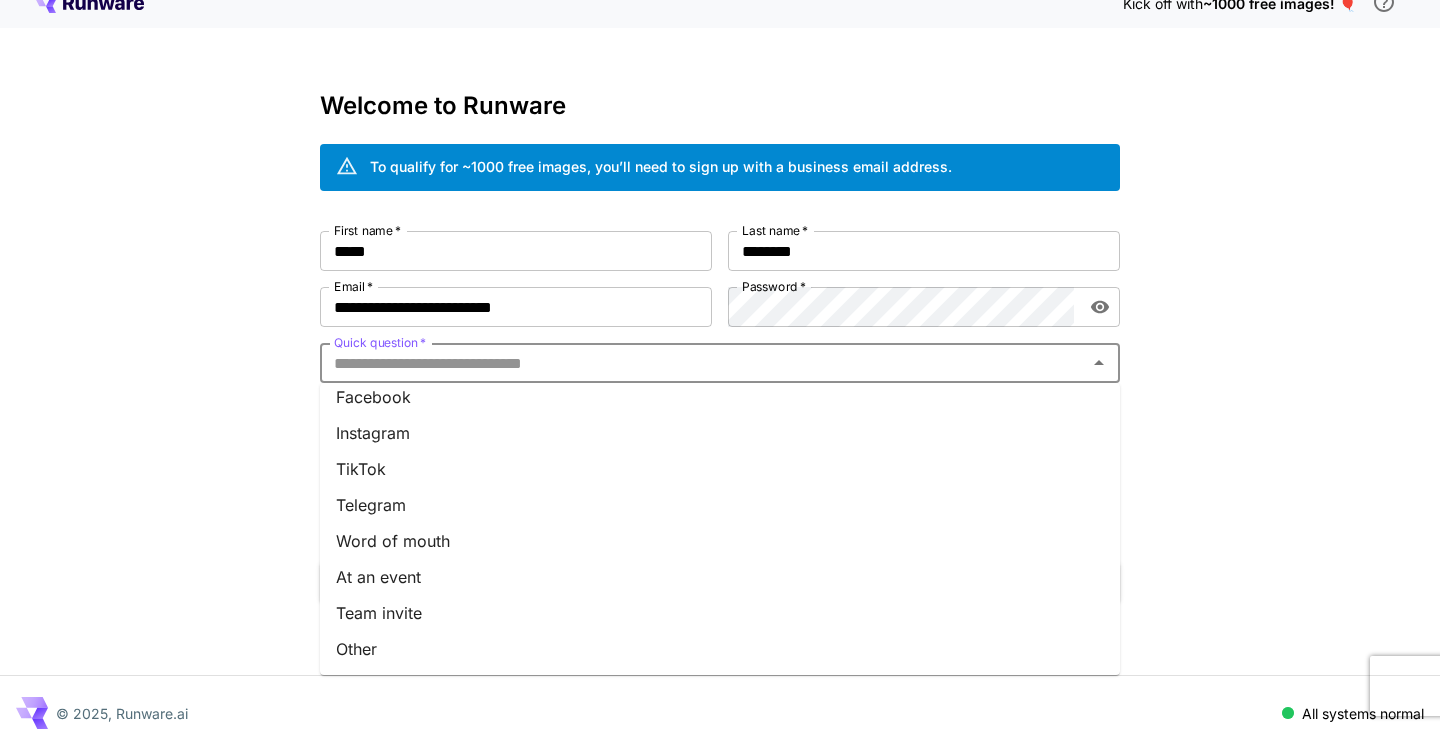 click on "Other" at bounding box center (720, 649) 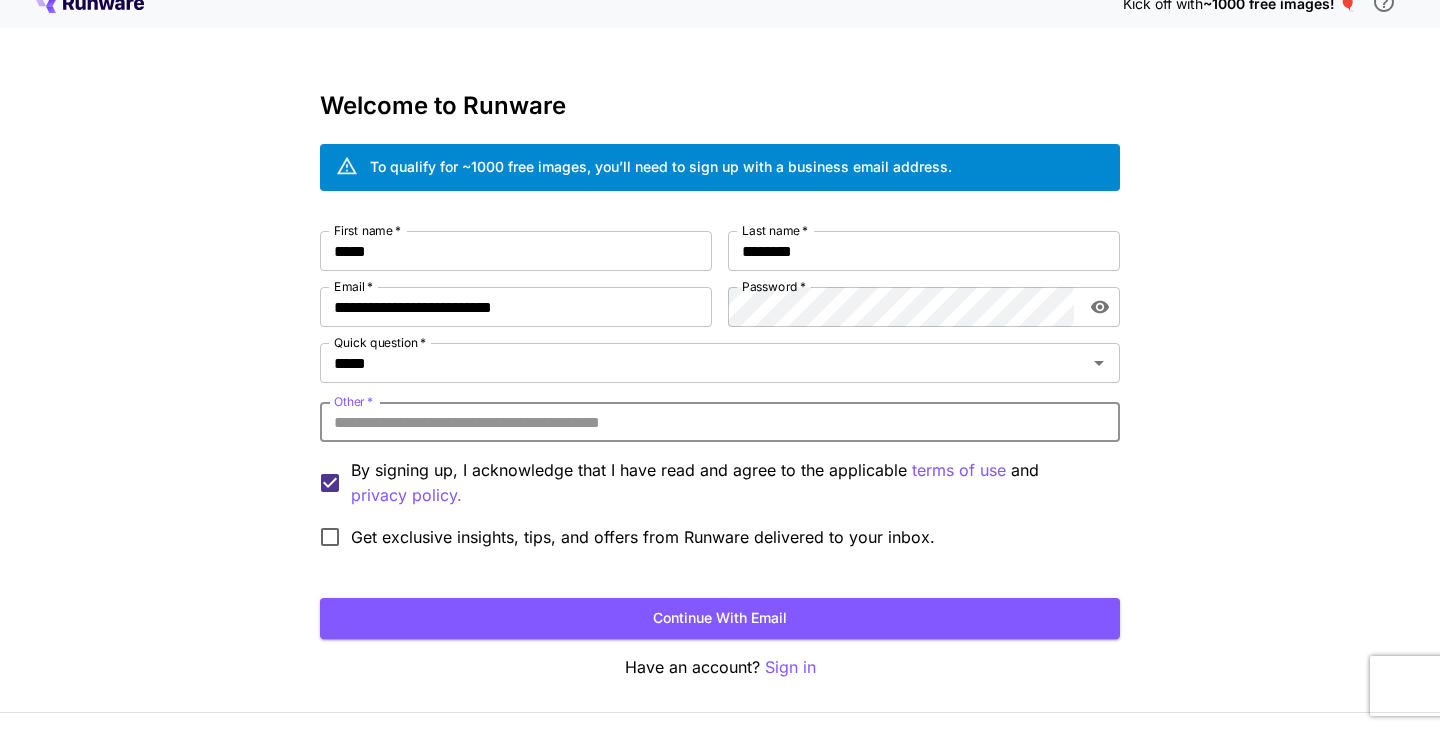 click on "Other   *" at bounding box center [720, 422] 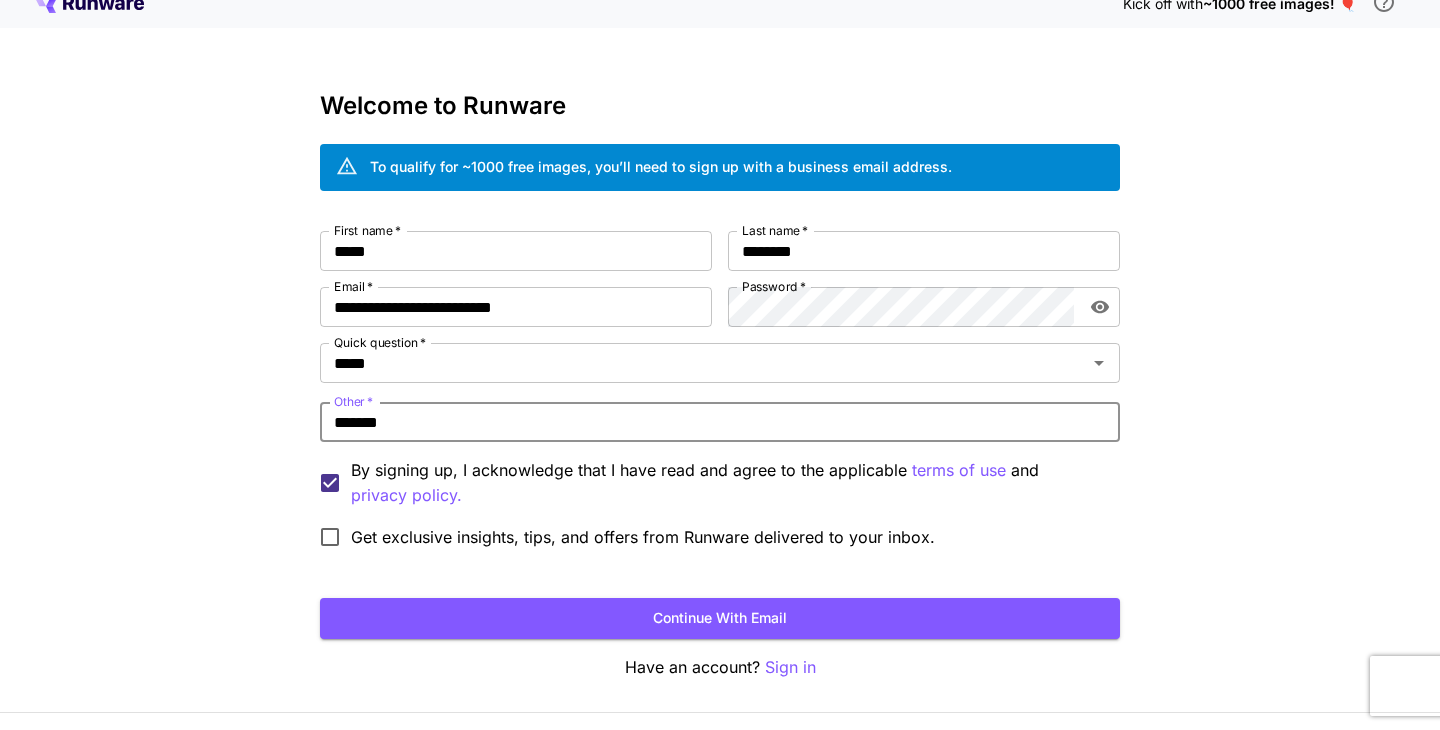 type on "*******" 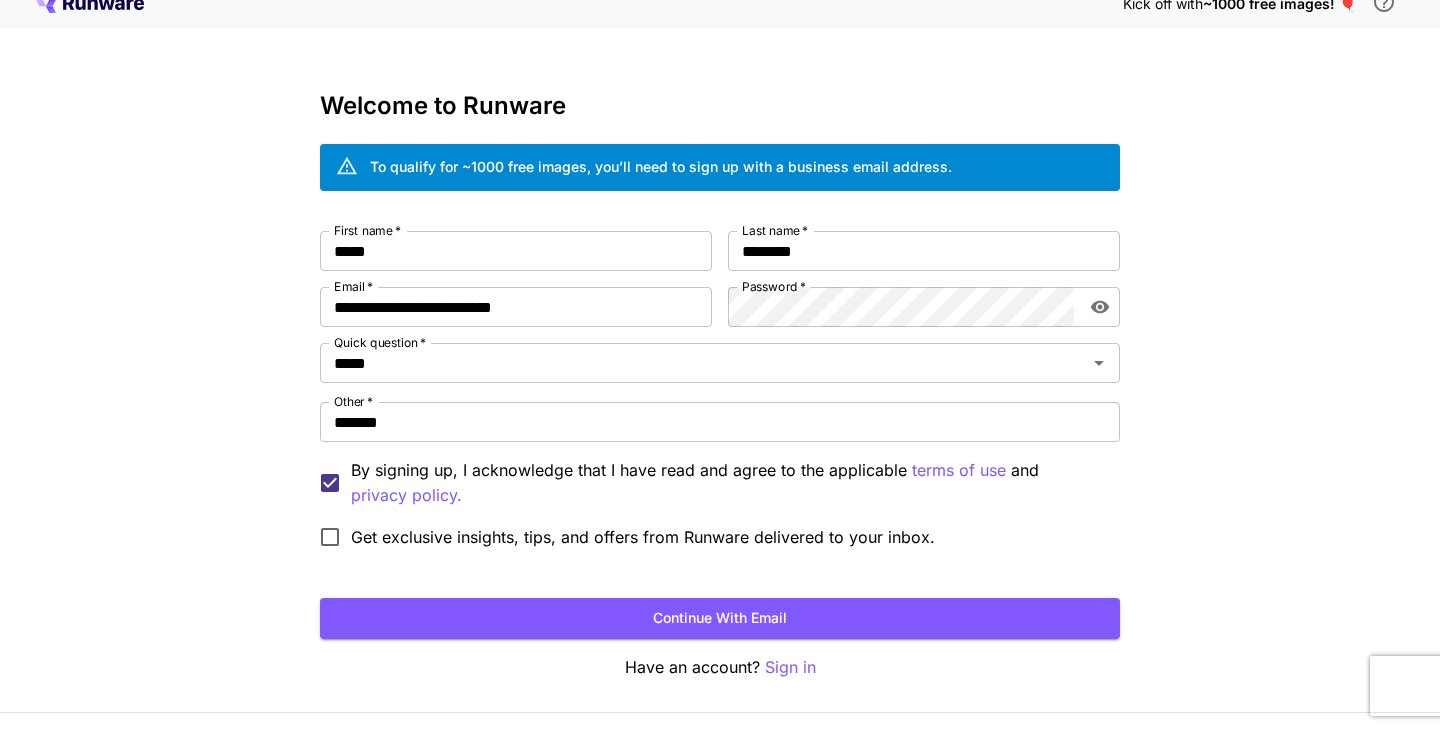 scroll, scrollTop: 78, scrollLeft: 0, axis: vertical 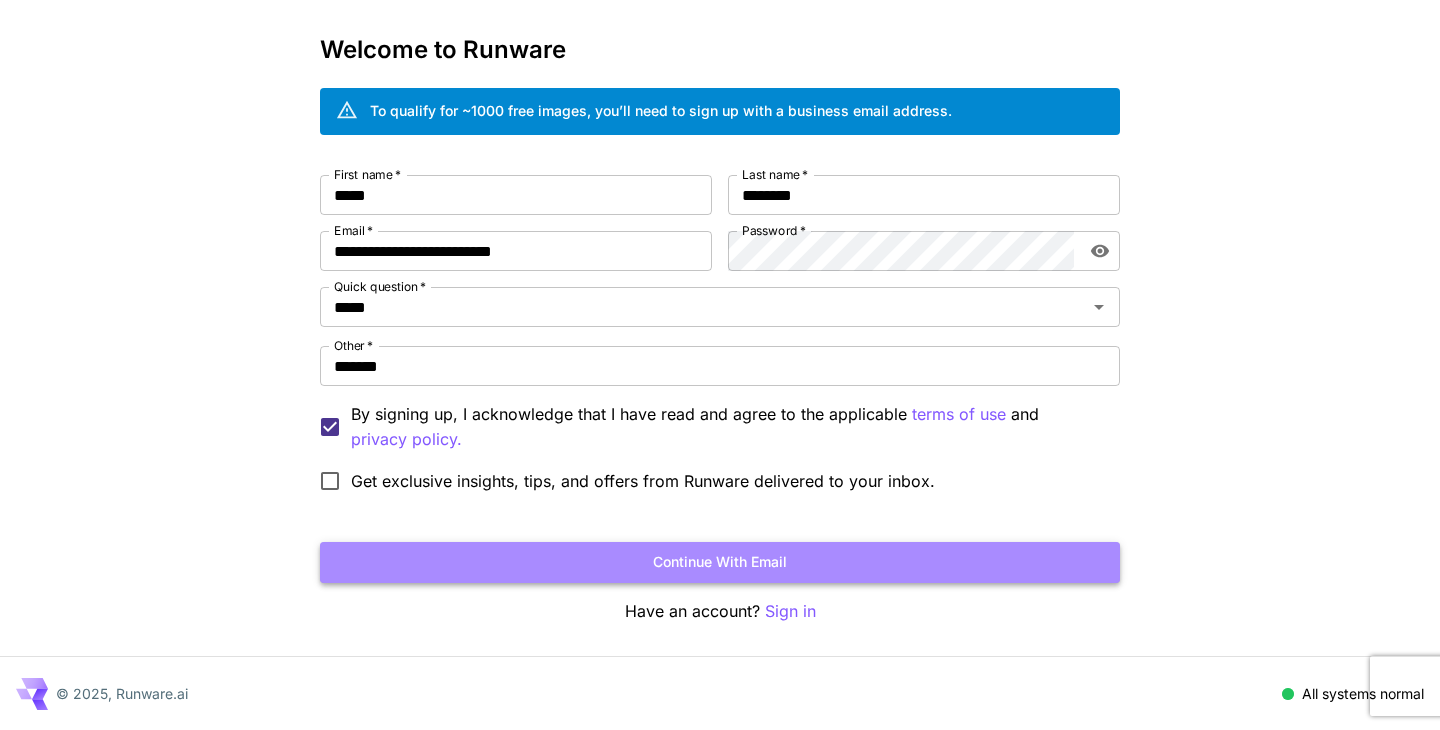 click on "Continue with email" at bounding box center [720, 562] 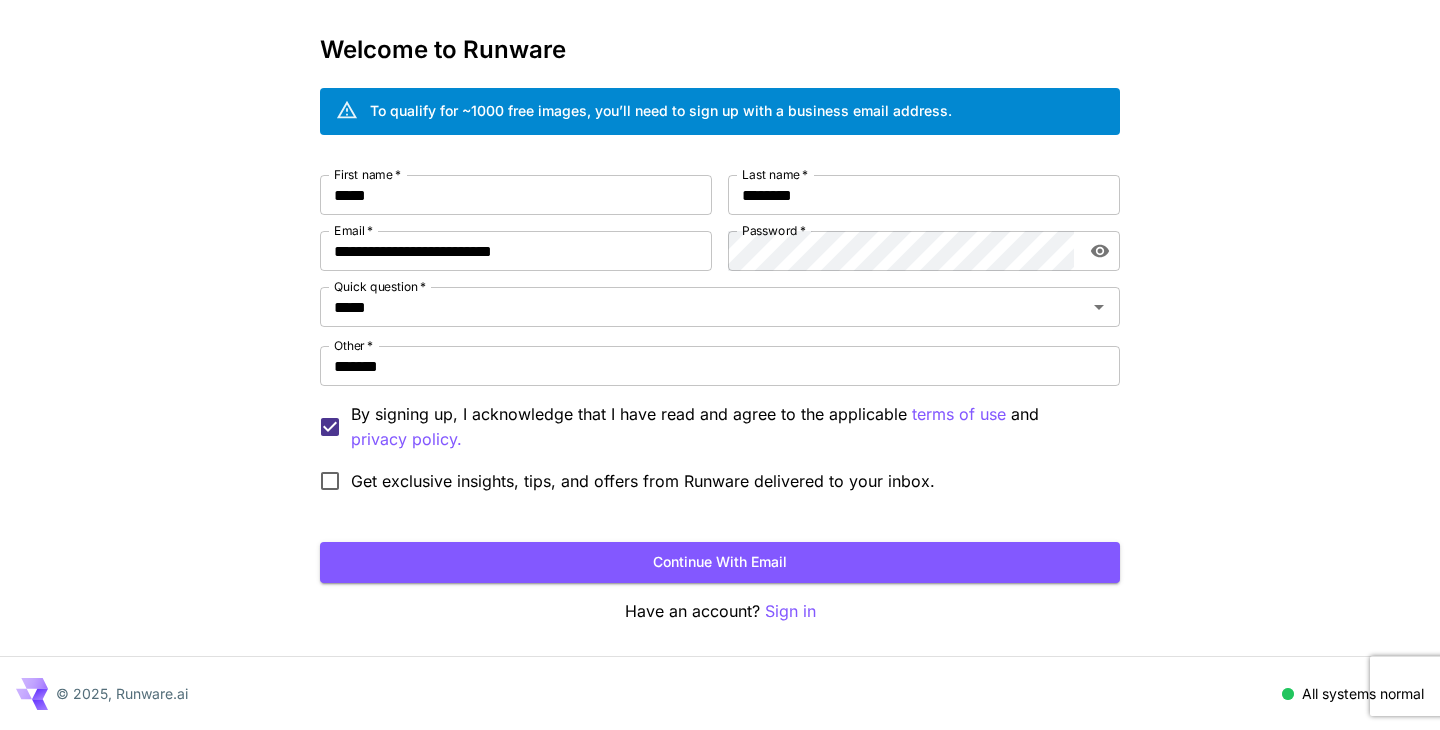 scroll, scrollTop: 0, scrollLeft: 0, axis: both 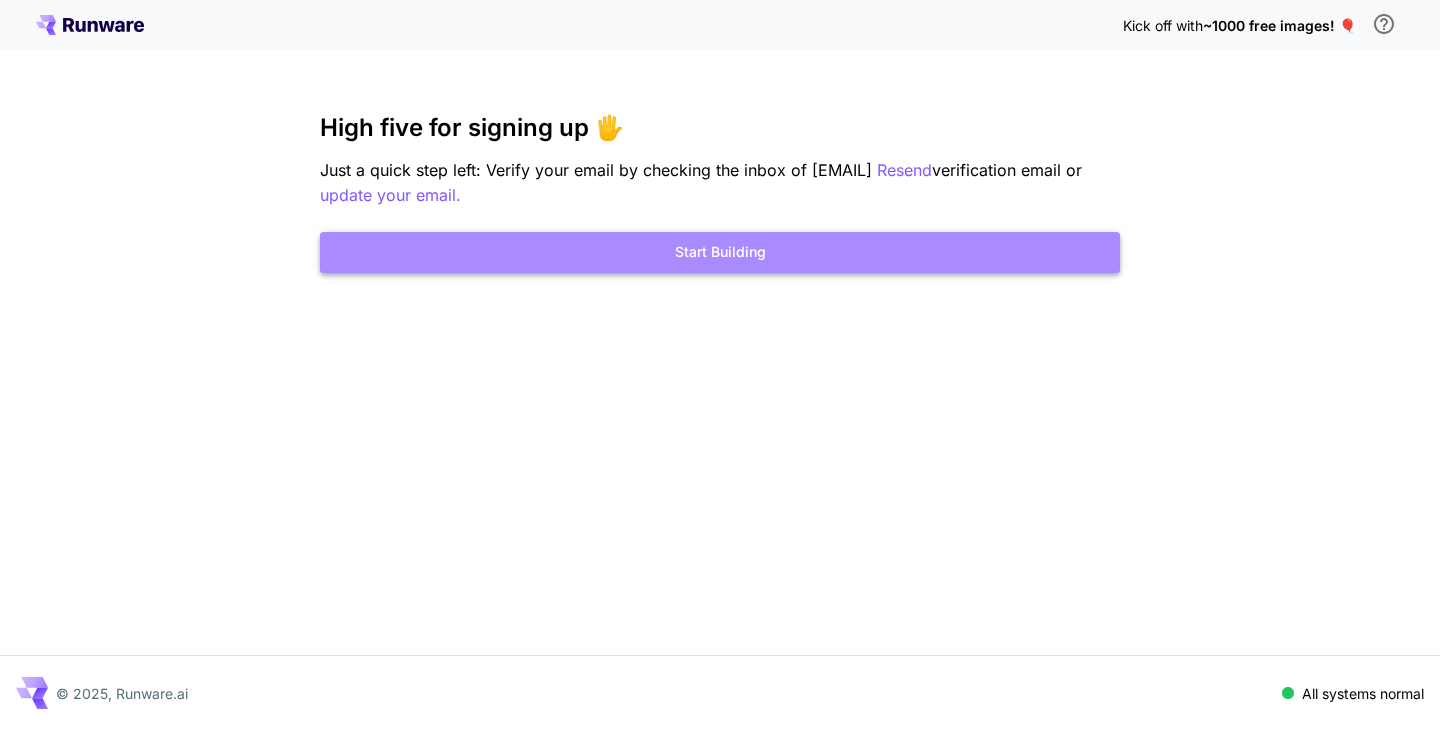 click on "Start Building" at bounding box center (720, 252) 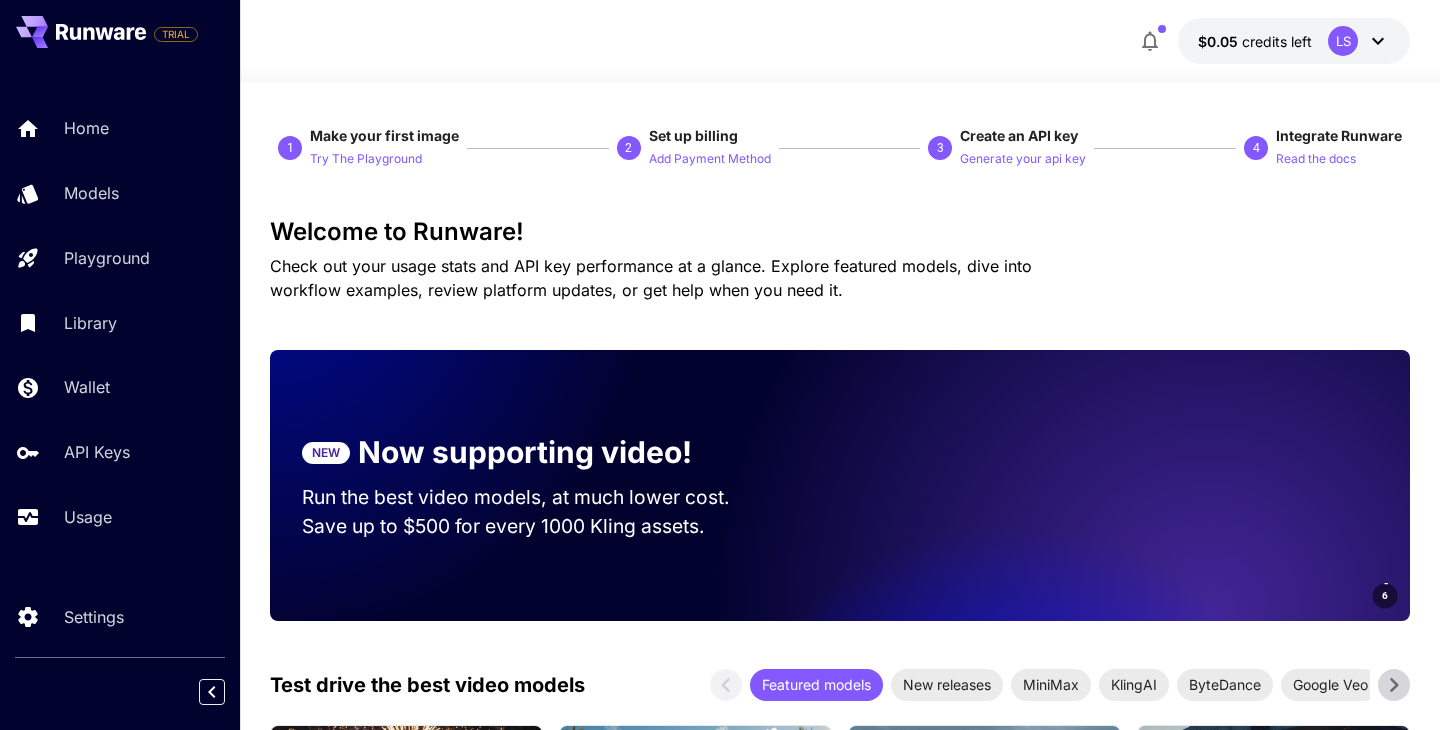 scroll, scrollTop: 0, scrollLeft: 0, axis: both 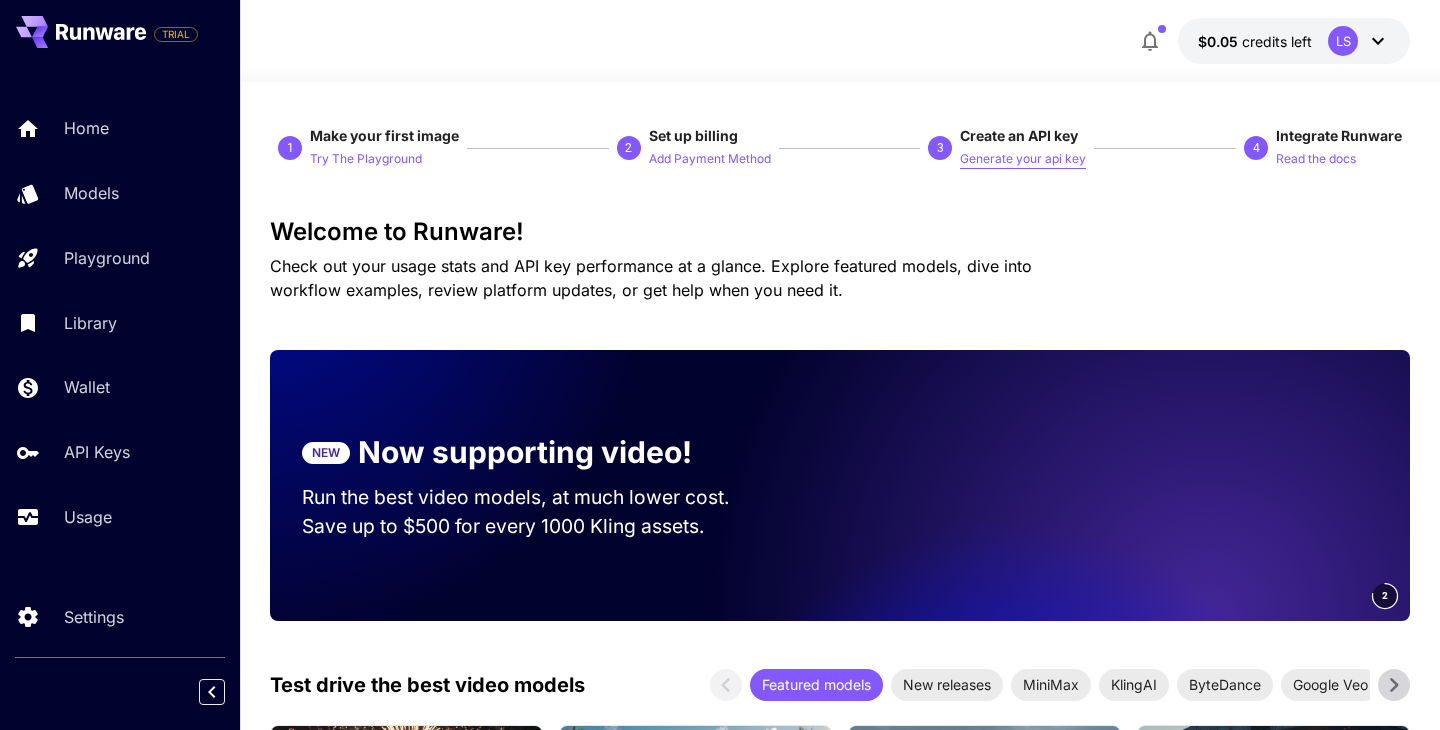 click on "Generate your api key" at bounding box center [1023, 159] 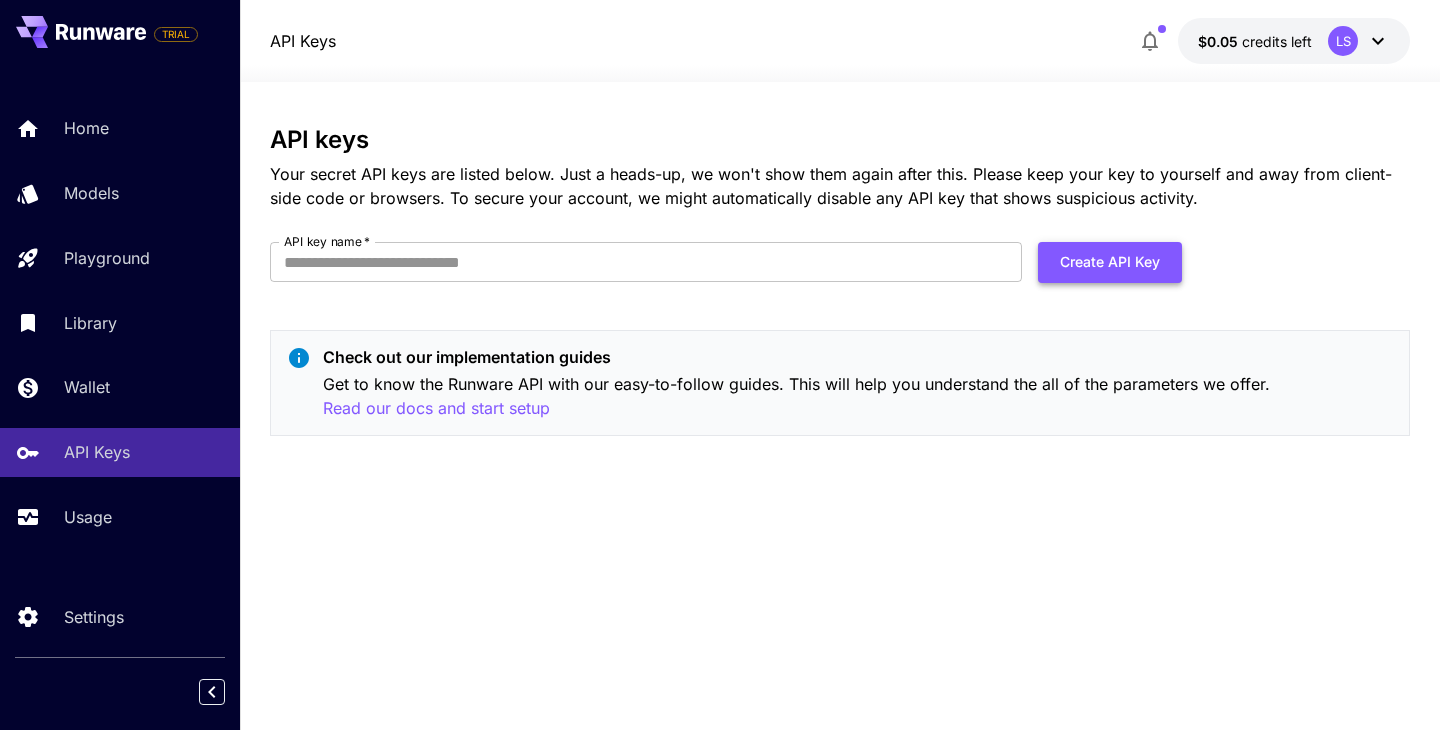 click on "Create API Key" at bounding box center (1110, 262) 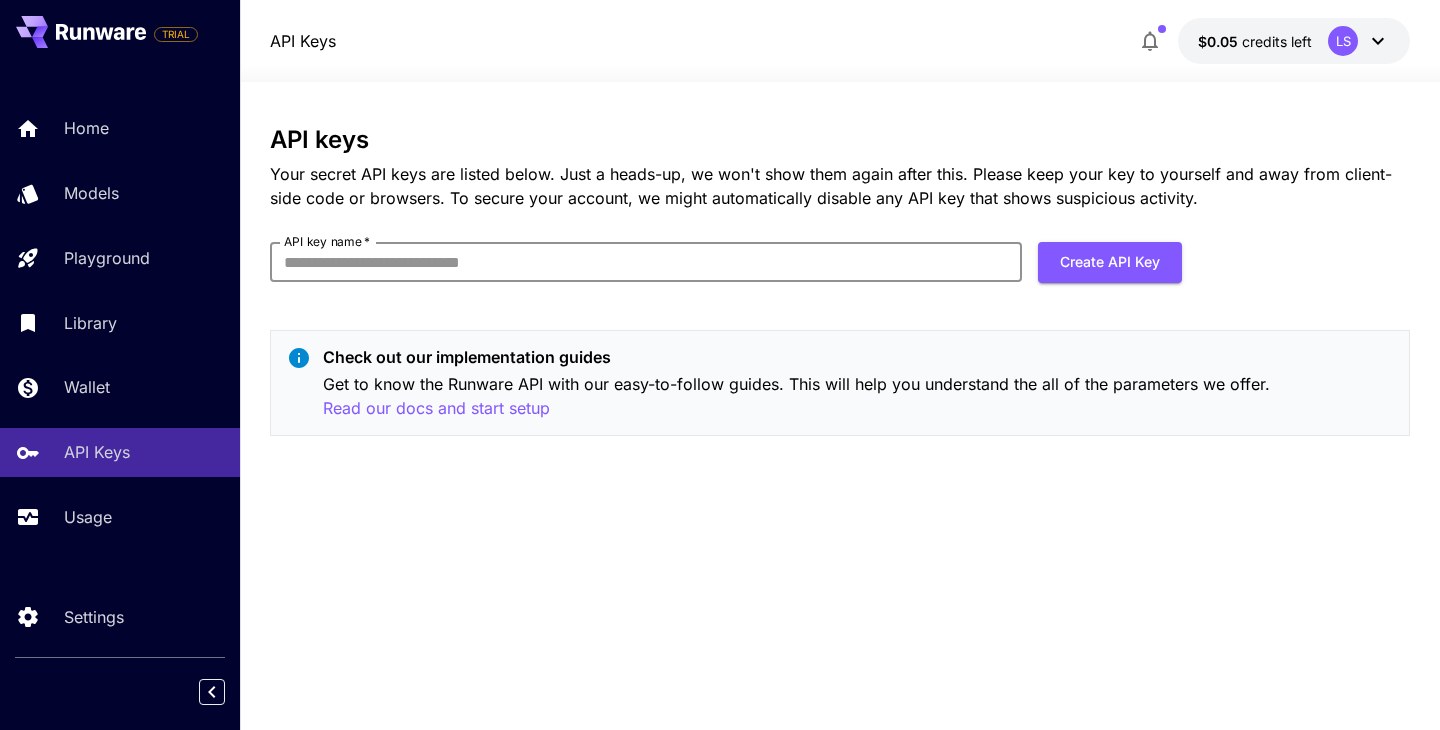click on "API key name   *" at bounding box center (646, 262) 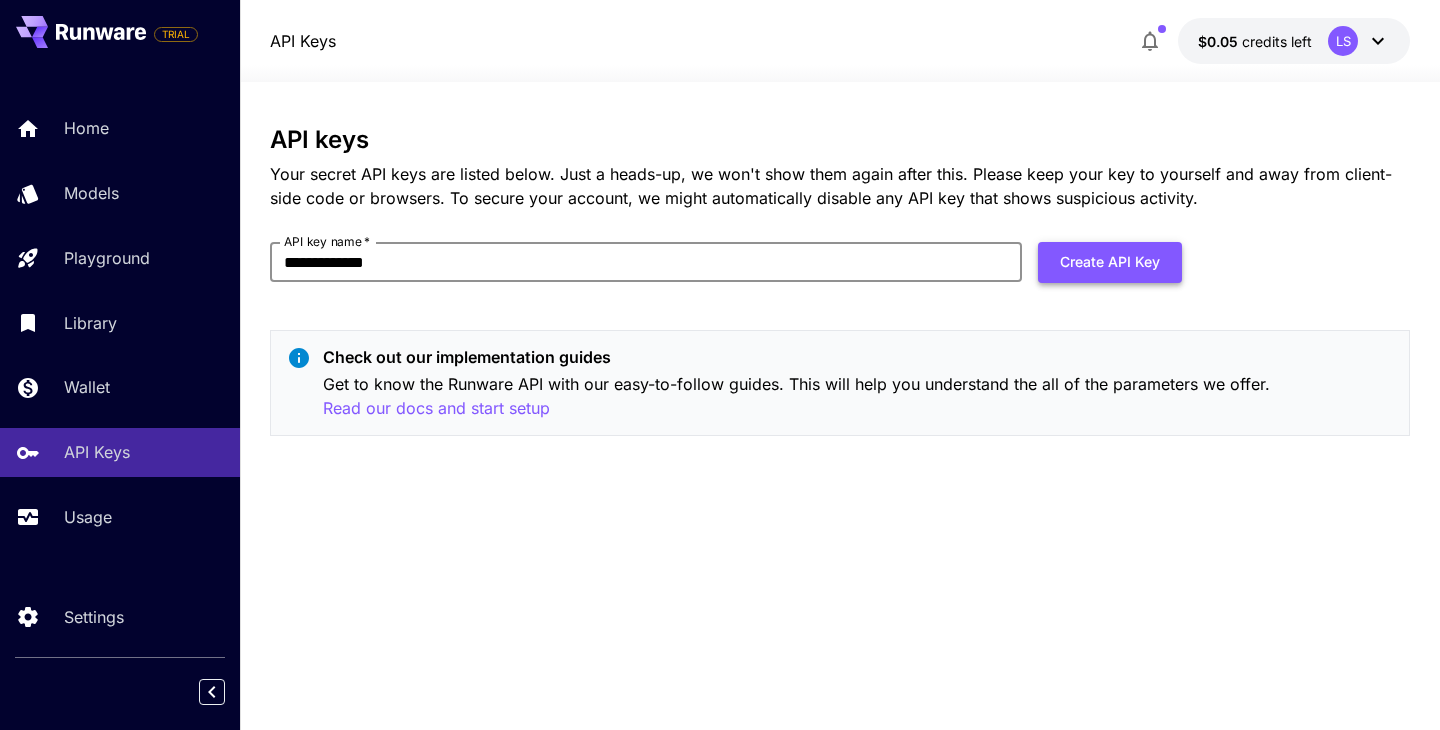 type on "**********" 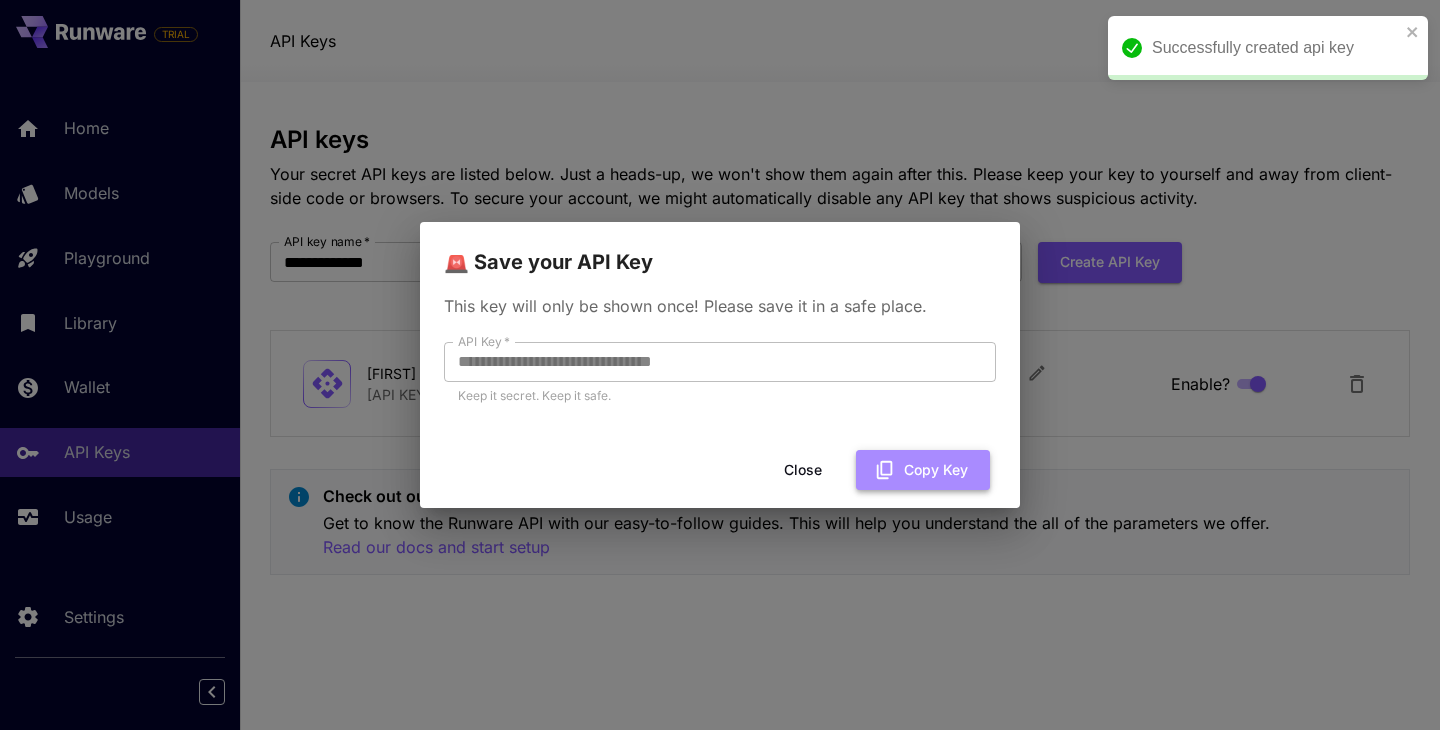 click on "Copy Key" at bounding box center [923, 470] 